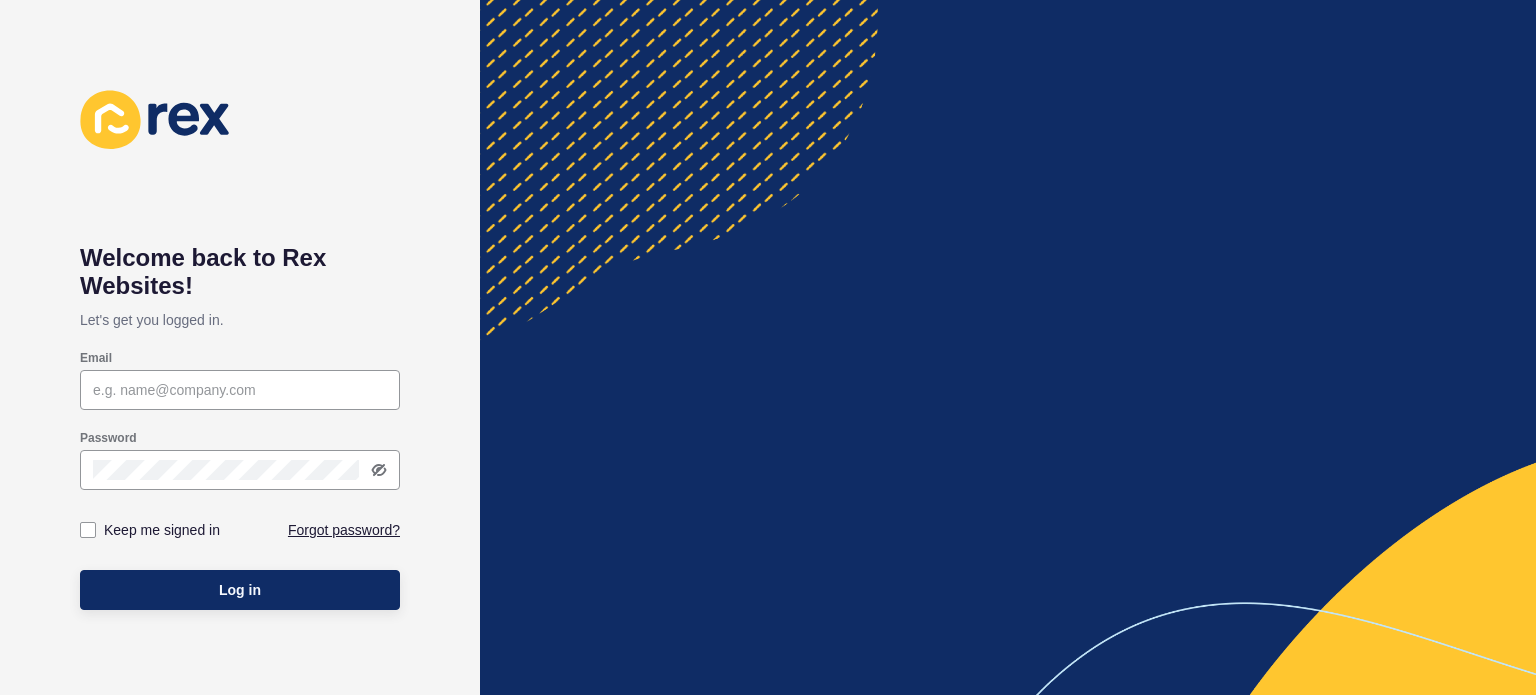 scroll, scrollTop: 0, scrollLeft: 0, axis: both 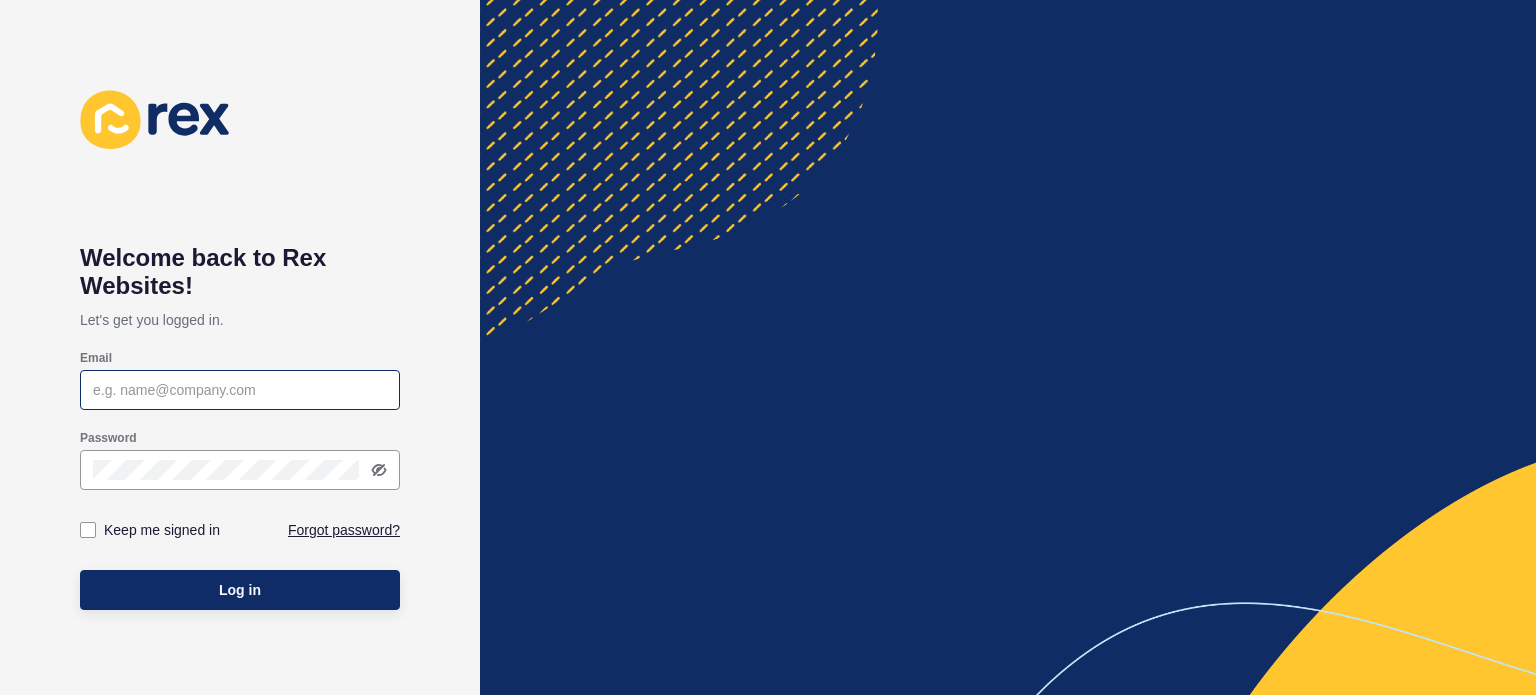 click at bounding box center (240, 390) 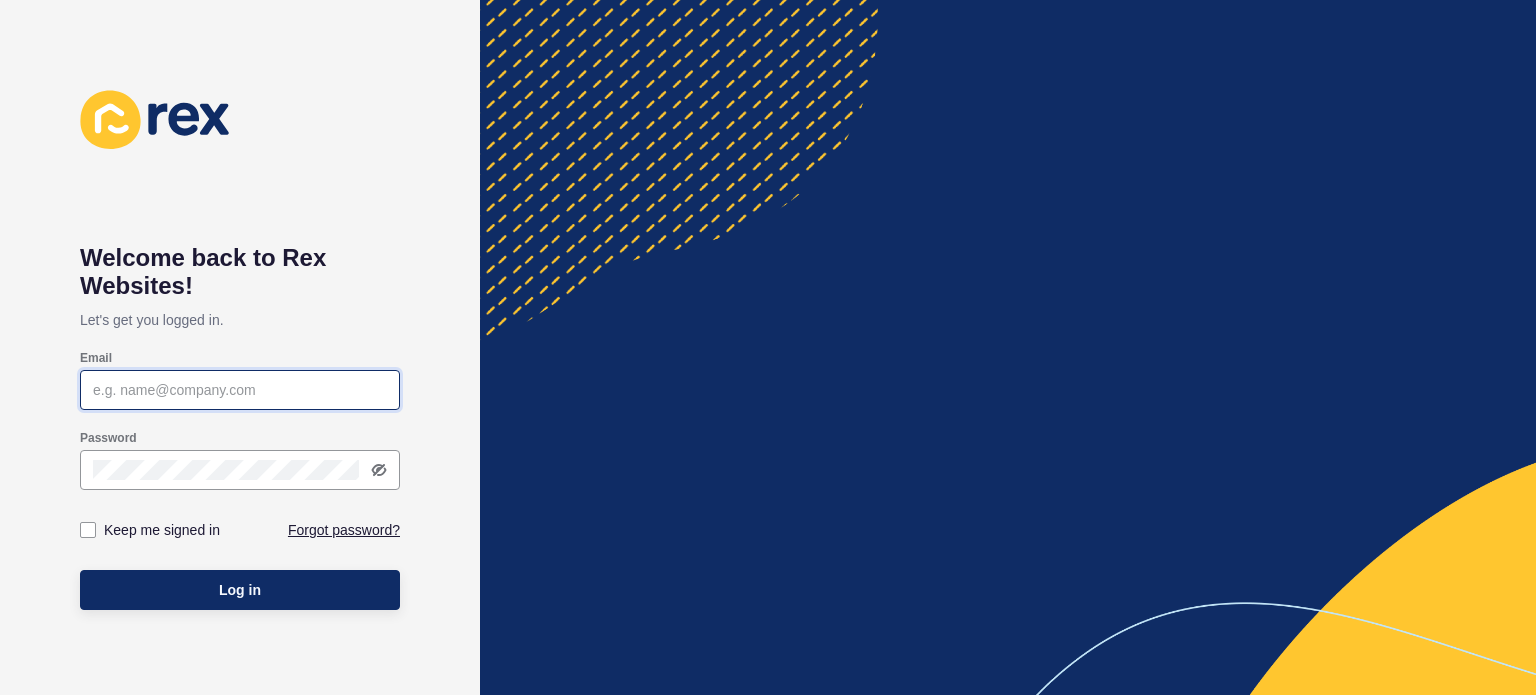 click on "Email" at bounding box center (240, 390) 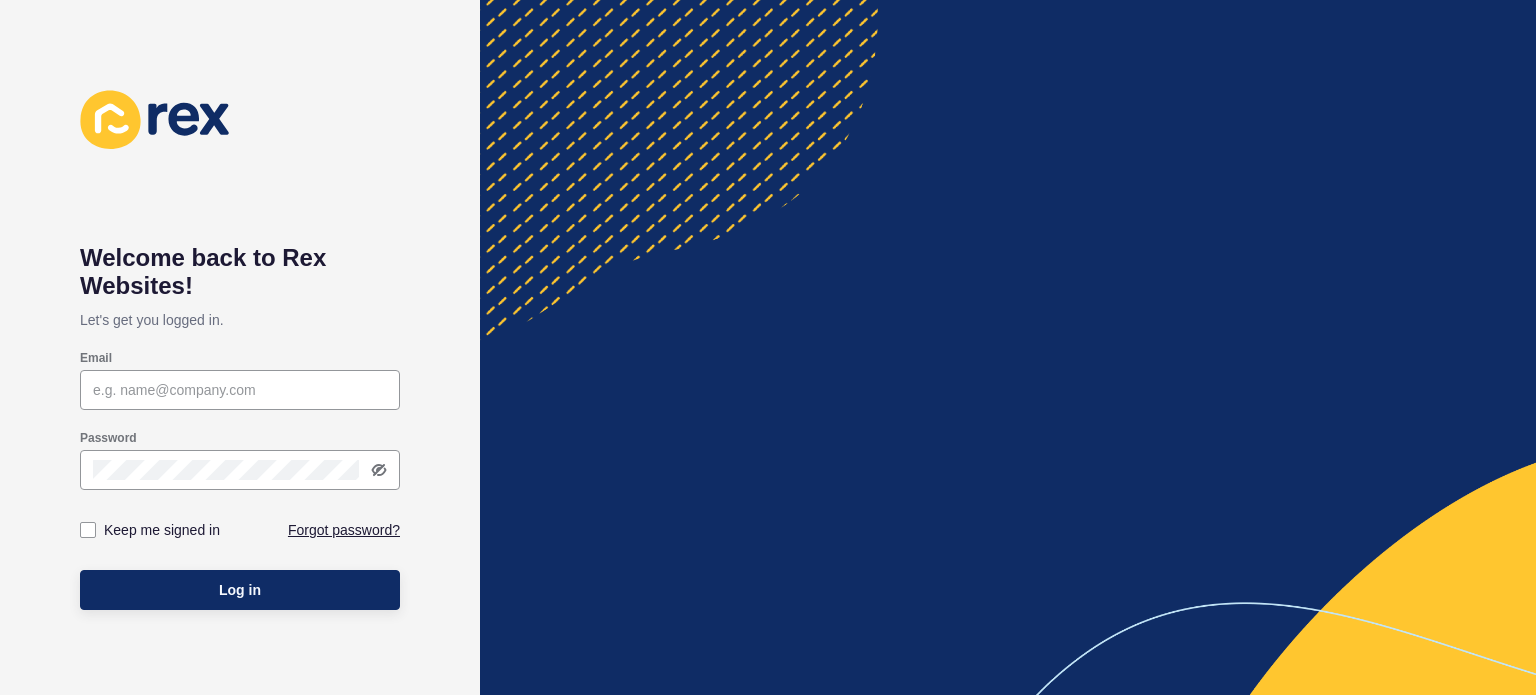click on "Email" at bounding box center [240, 380] 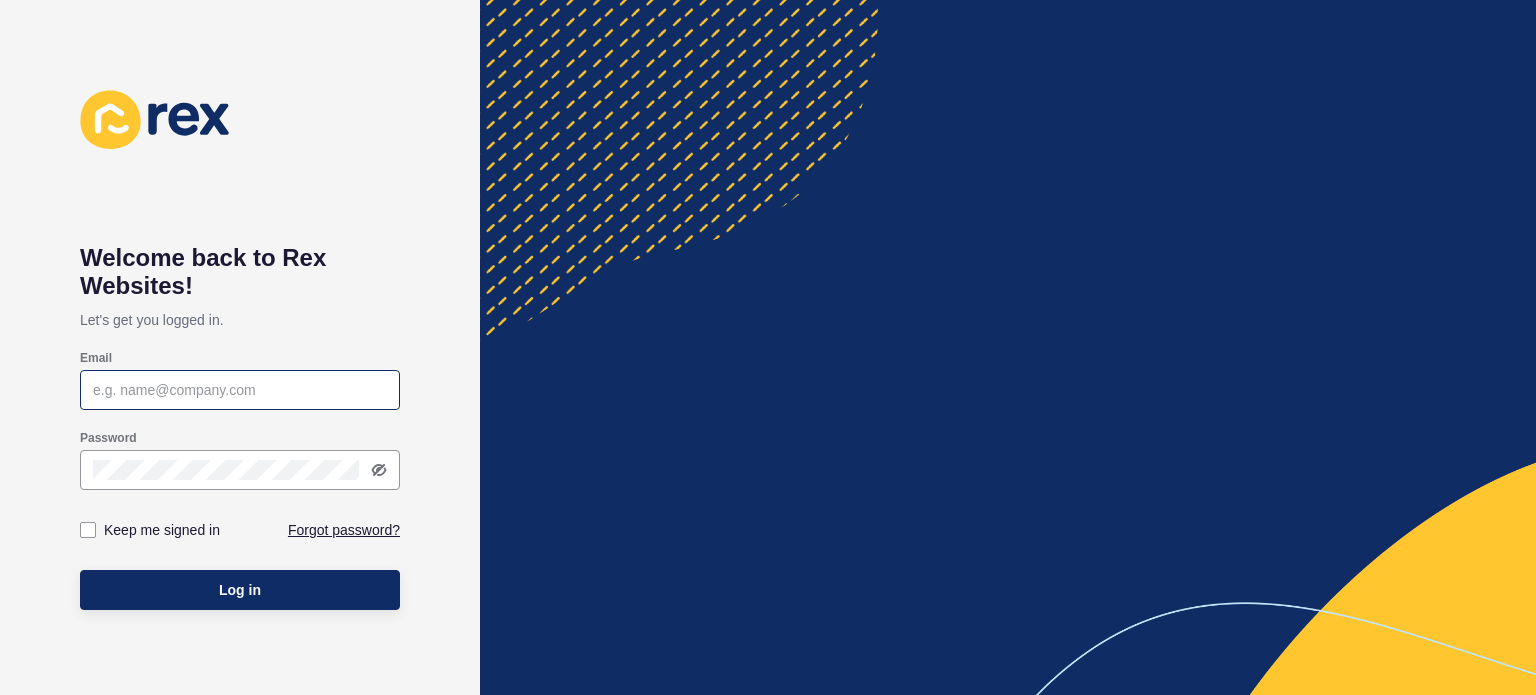 click at bounding box center (240, 390) 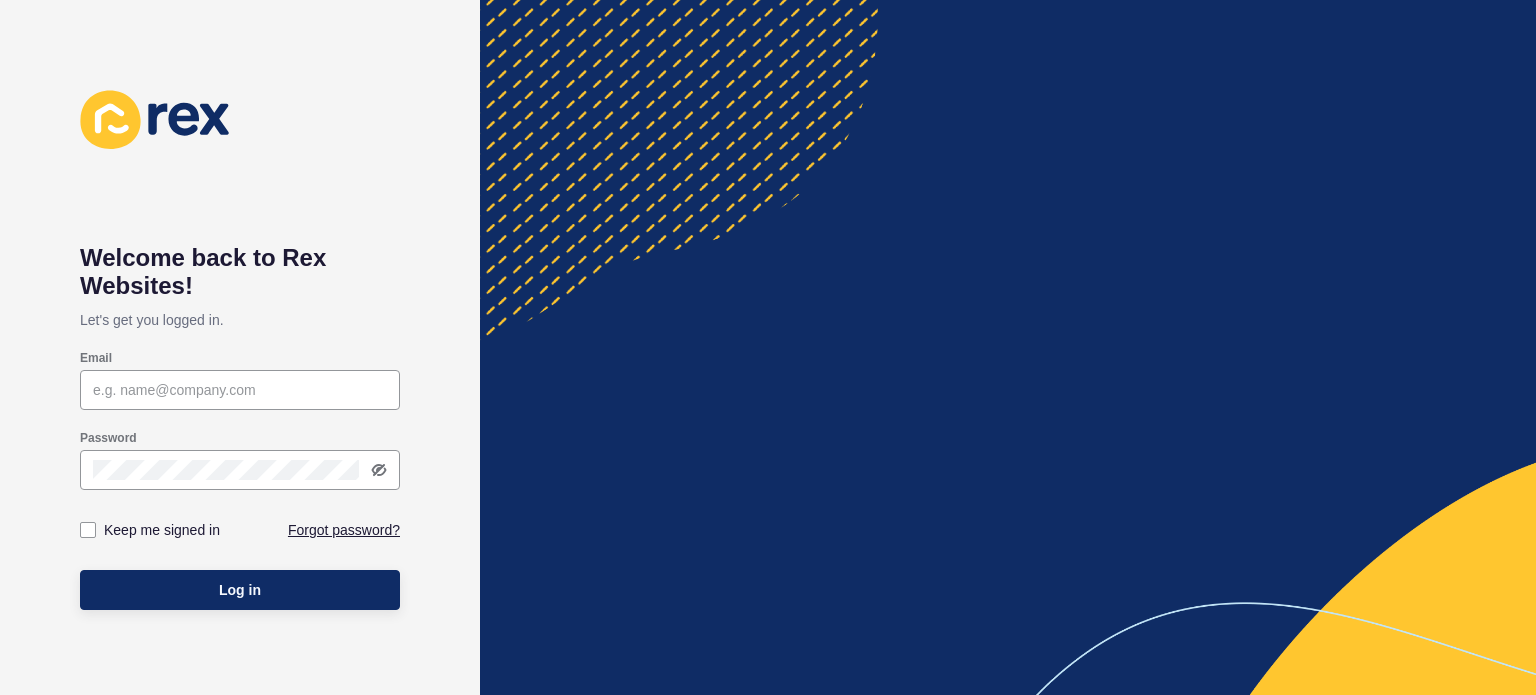 click at bounding box center [240, 358] 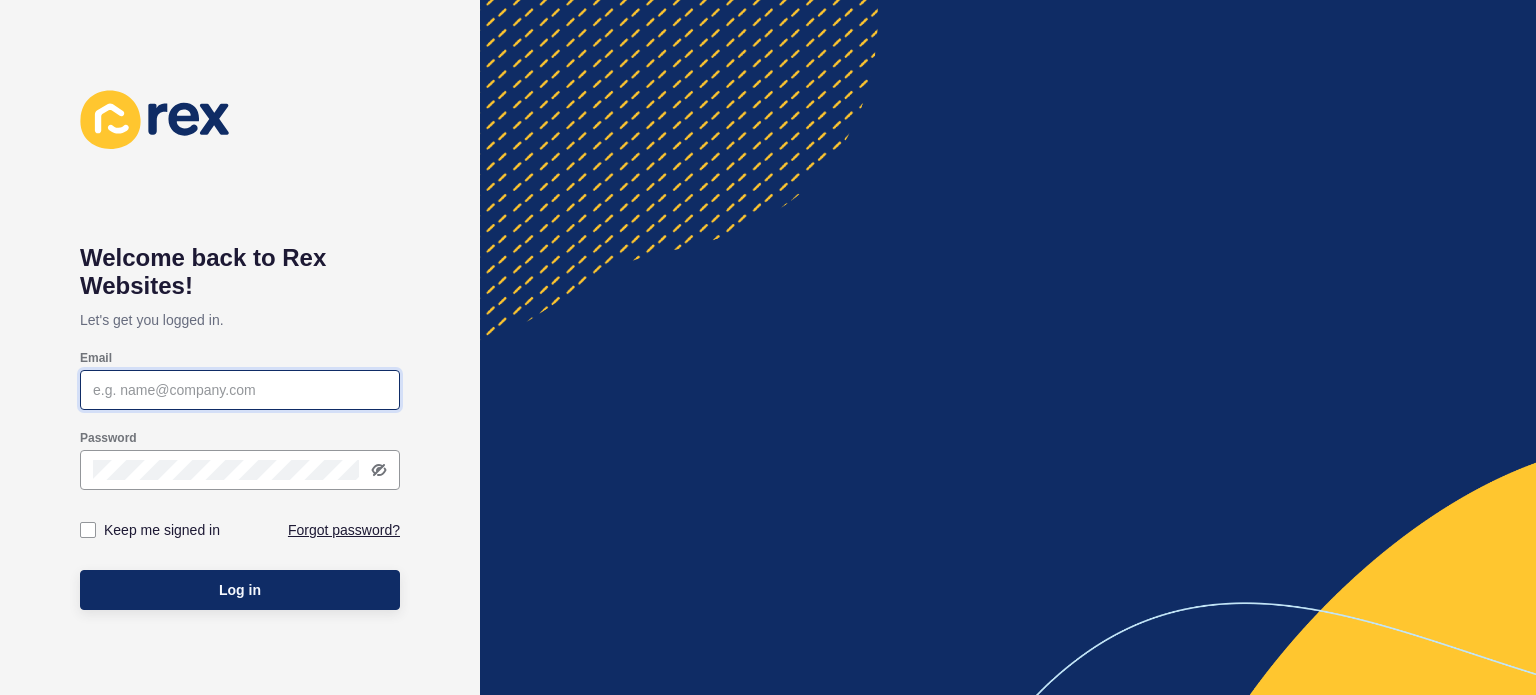 click on "Email" at bounding box center (240, 390) 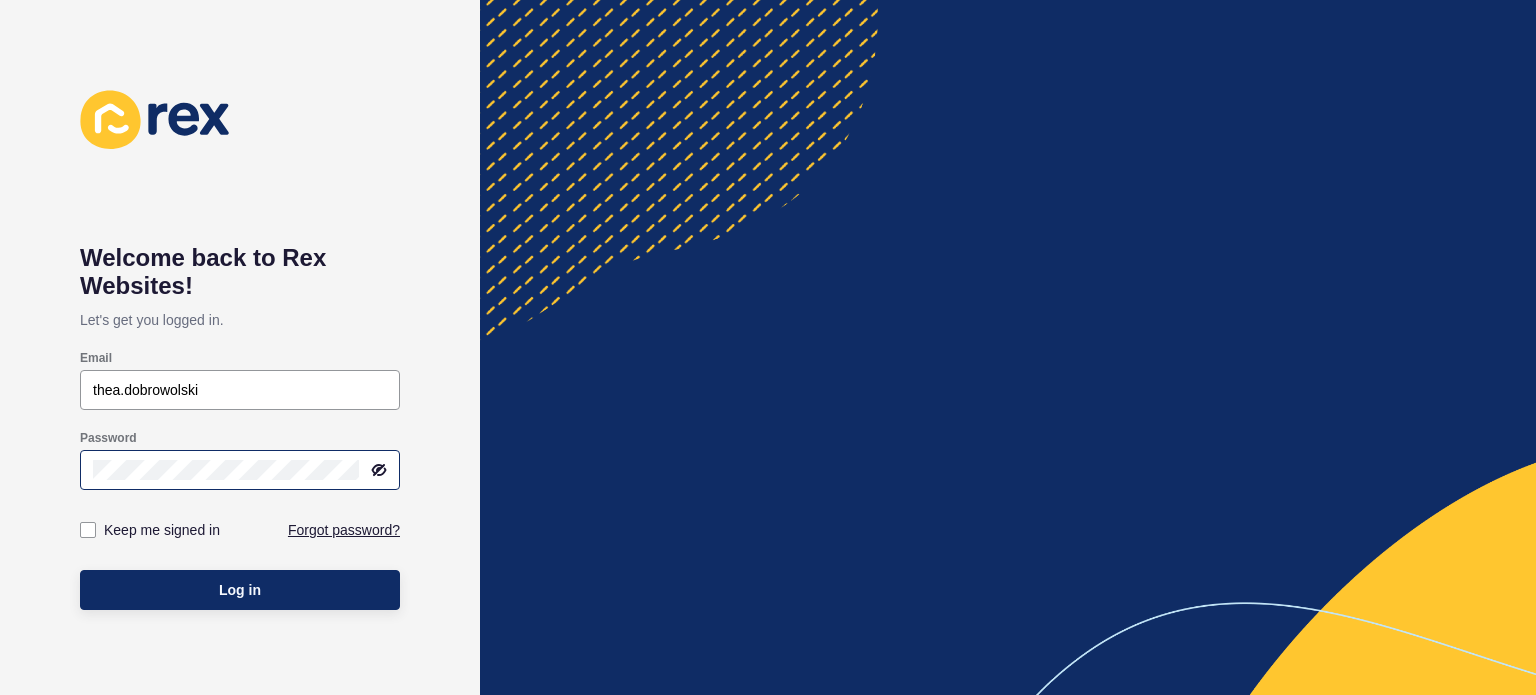 click at bounding box center (240, 390) 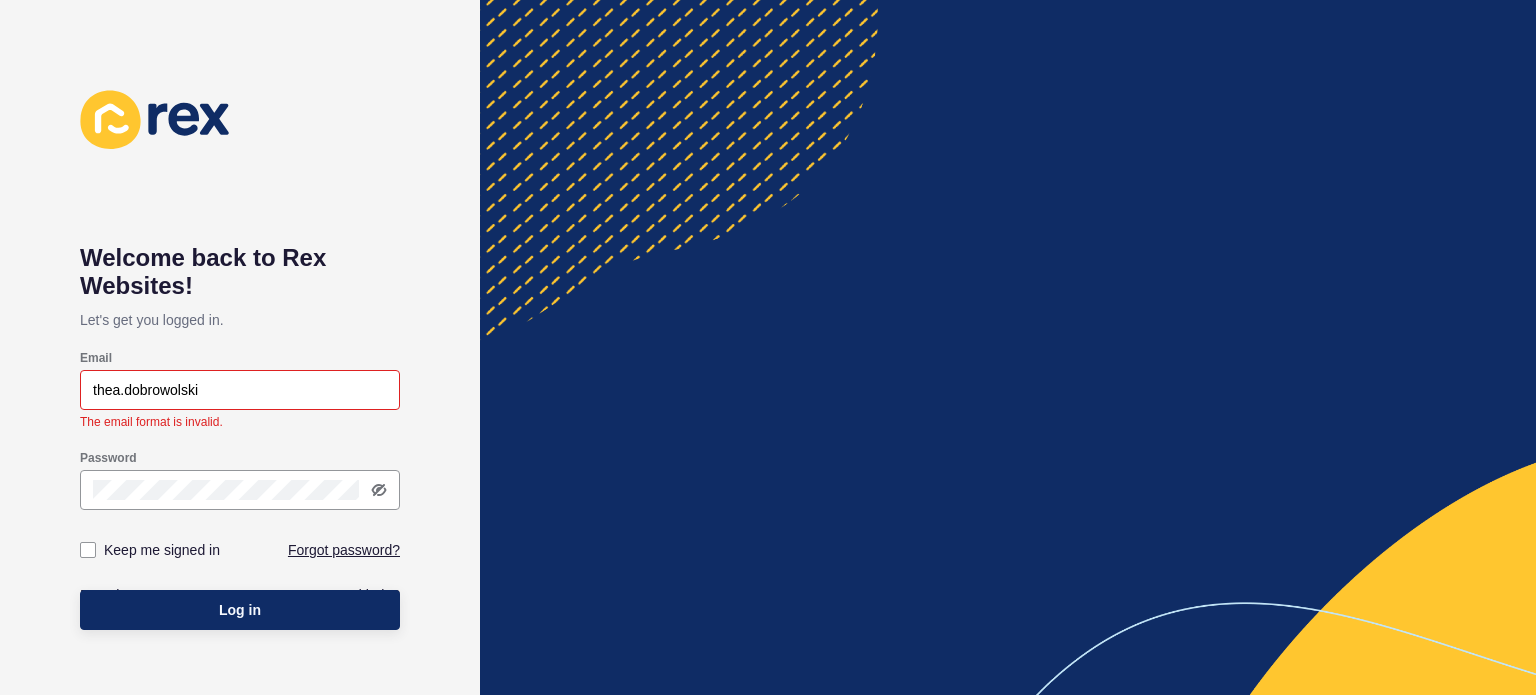 click on "thea.dobrowolski" at bounding box center [240, 390] 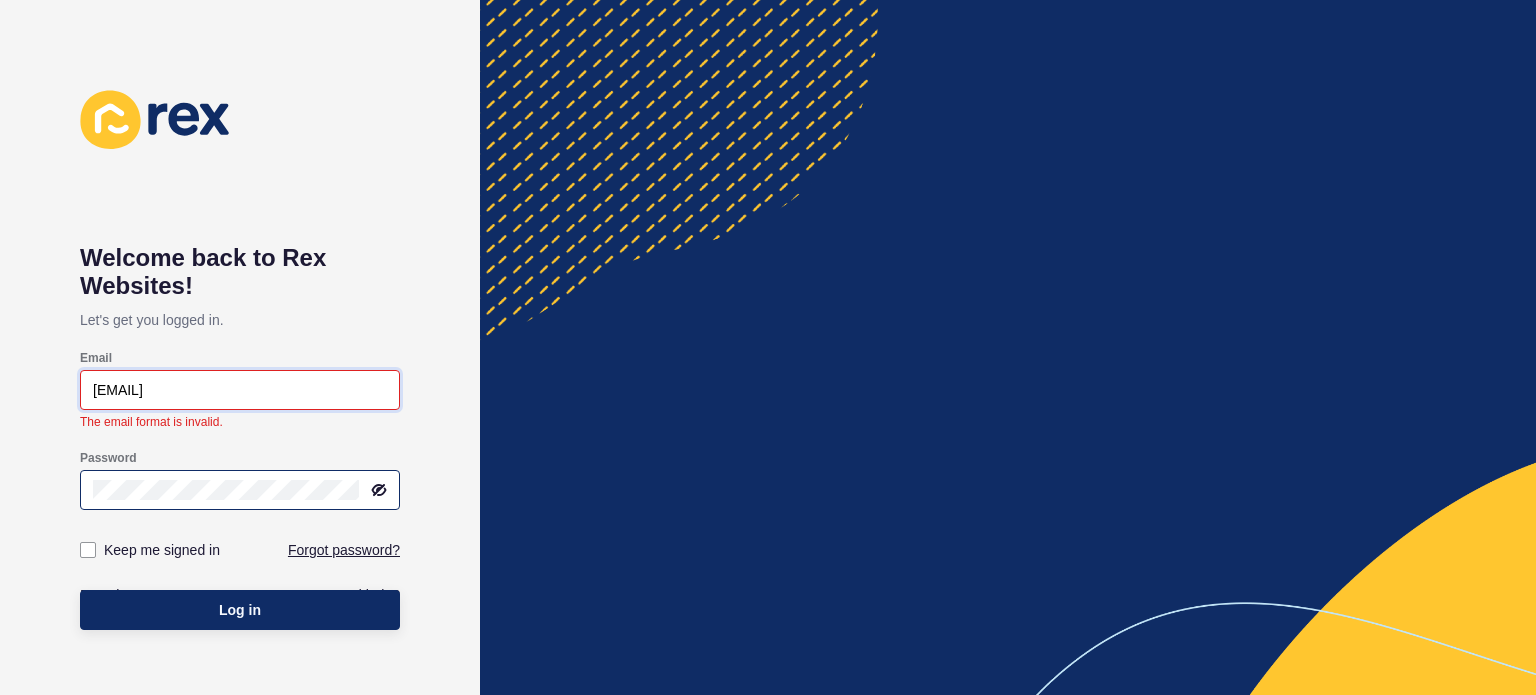 type on "[EMAIL]" 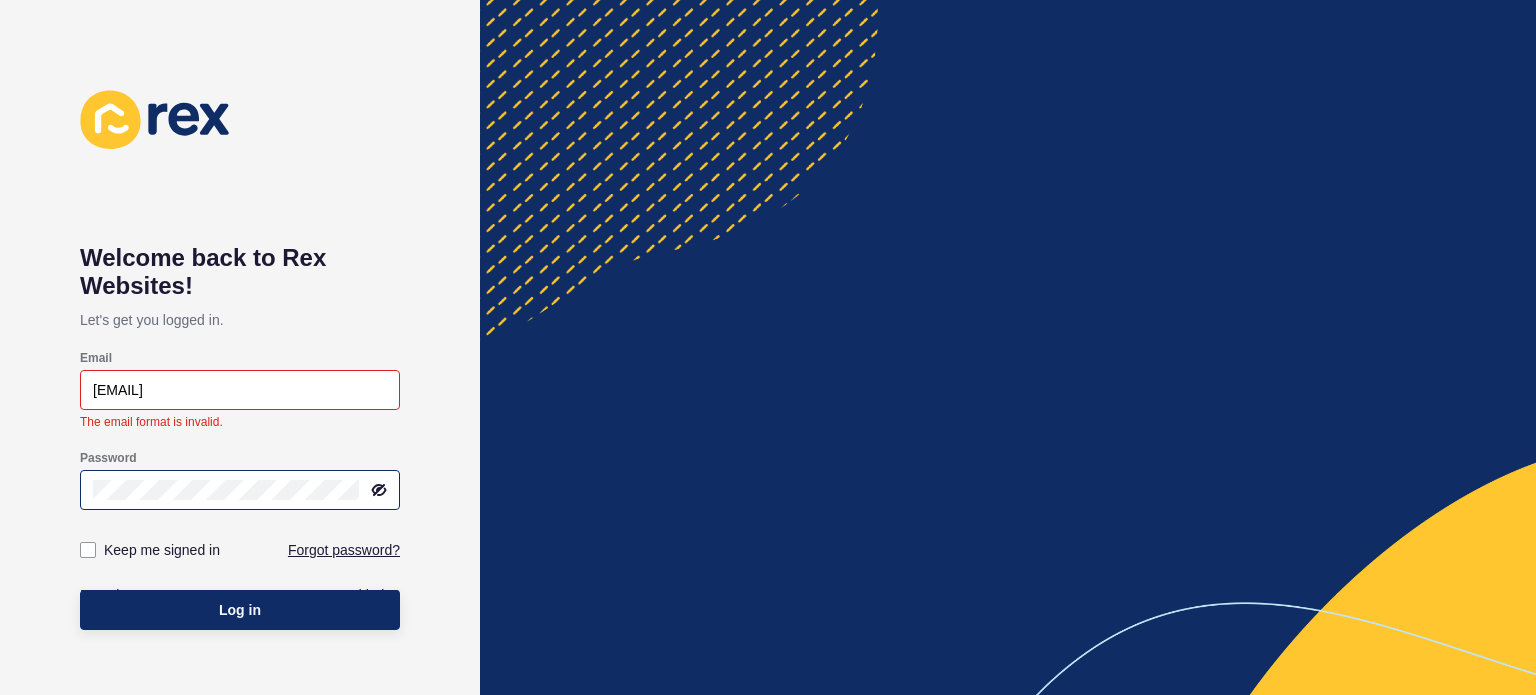 click at bounding box center [240, 490] 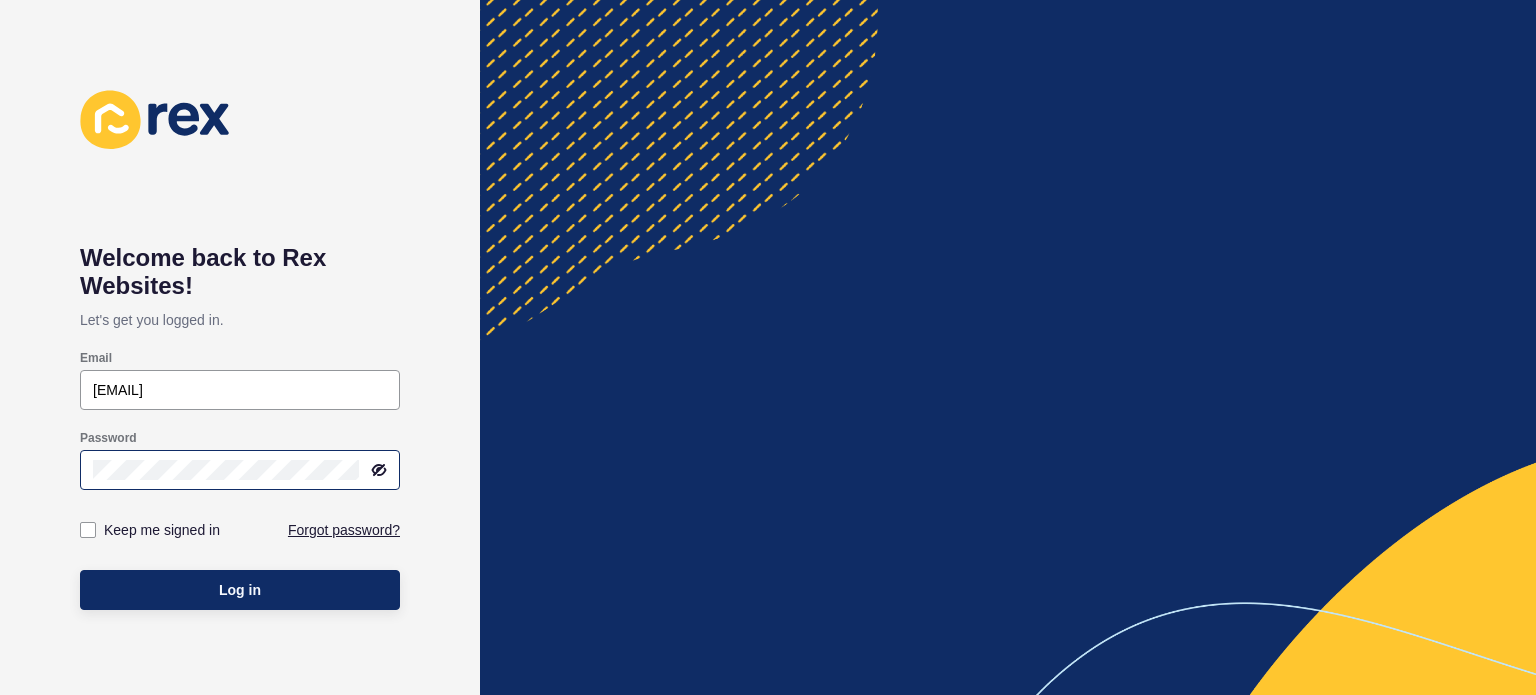 click at bounding box center (380, 470) 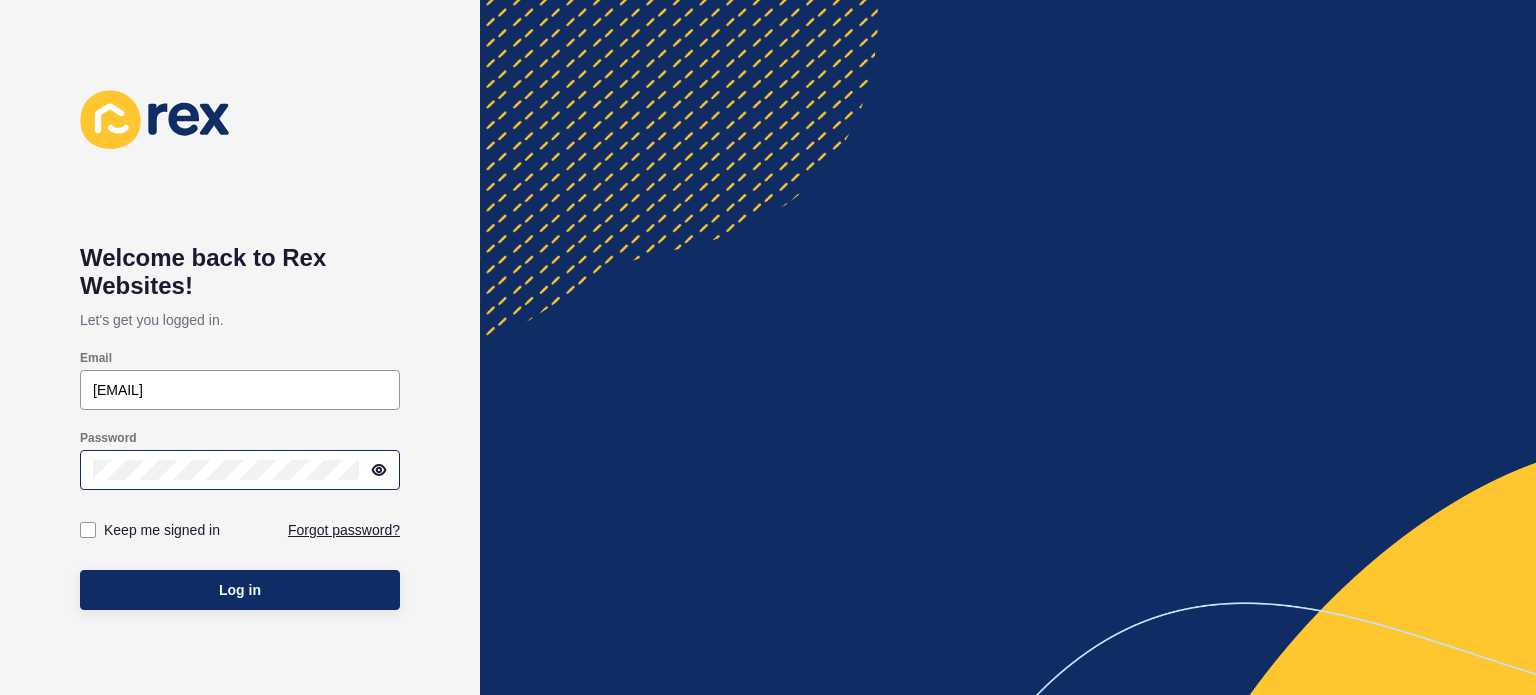 click at bounding box center (240, 390) 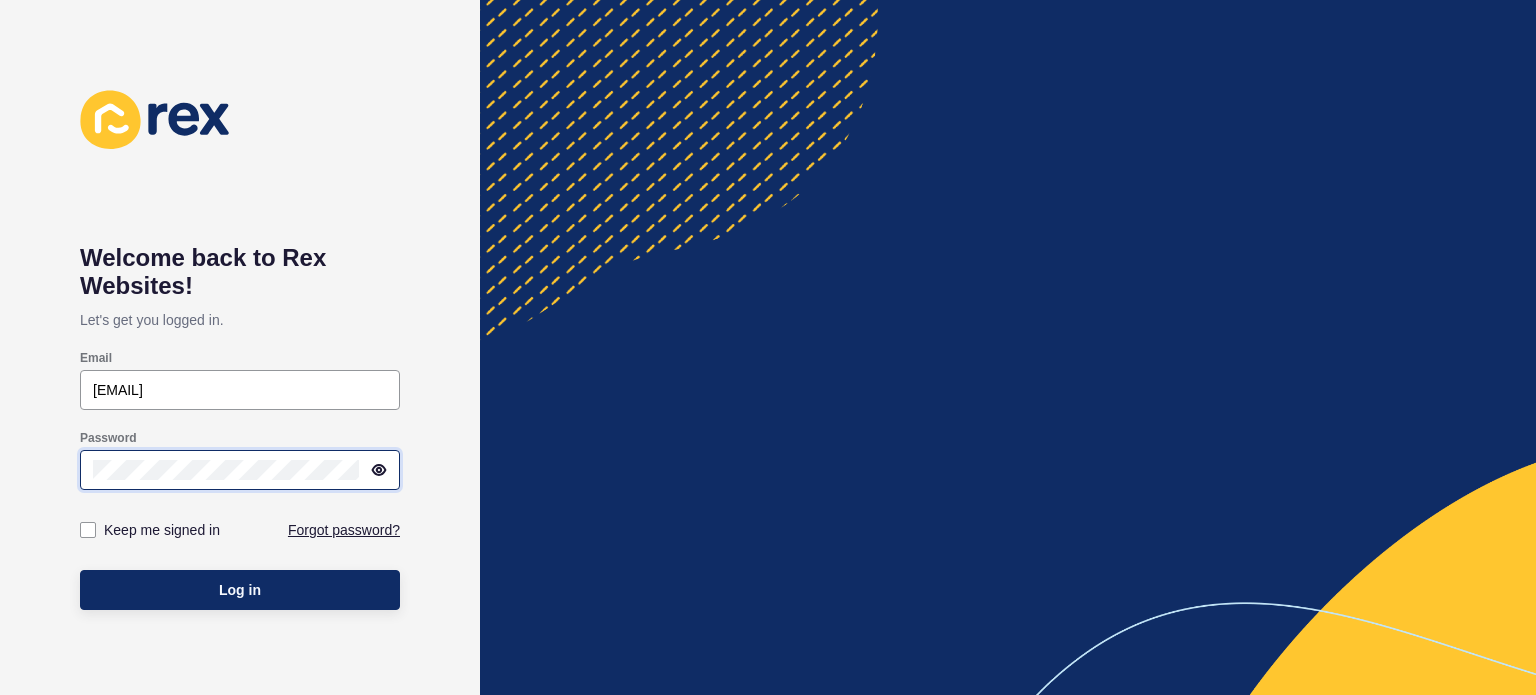 click on "Log in" at bounding box center (240, 590) 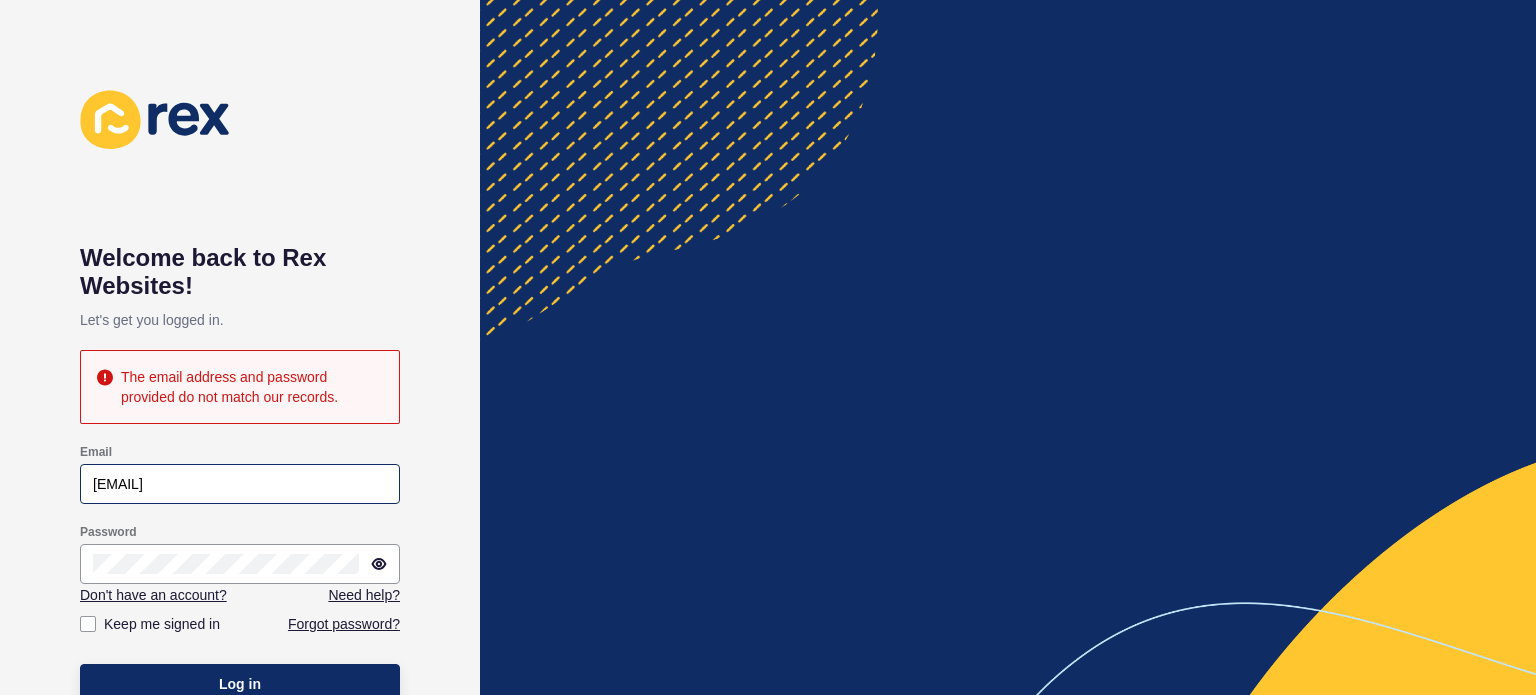 click on "[EMAIL]" at bounding box center (240, 484) 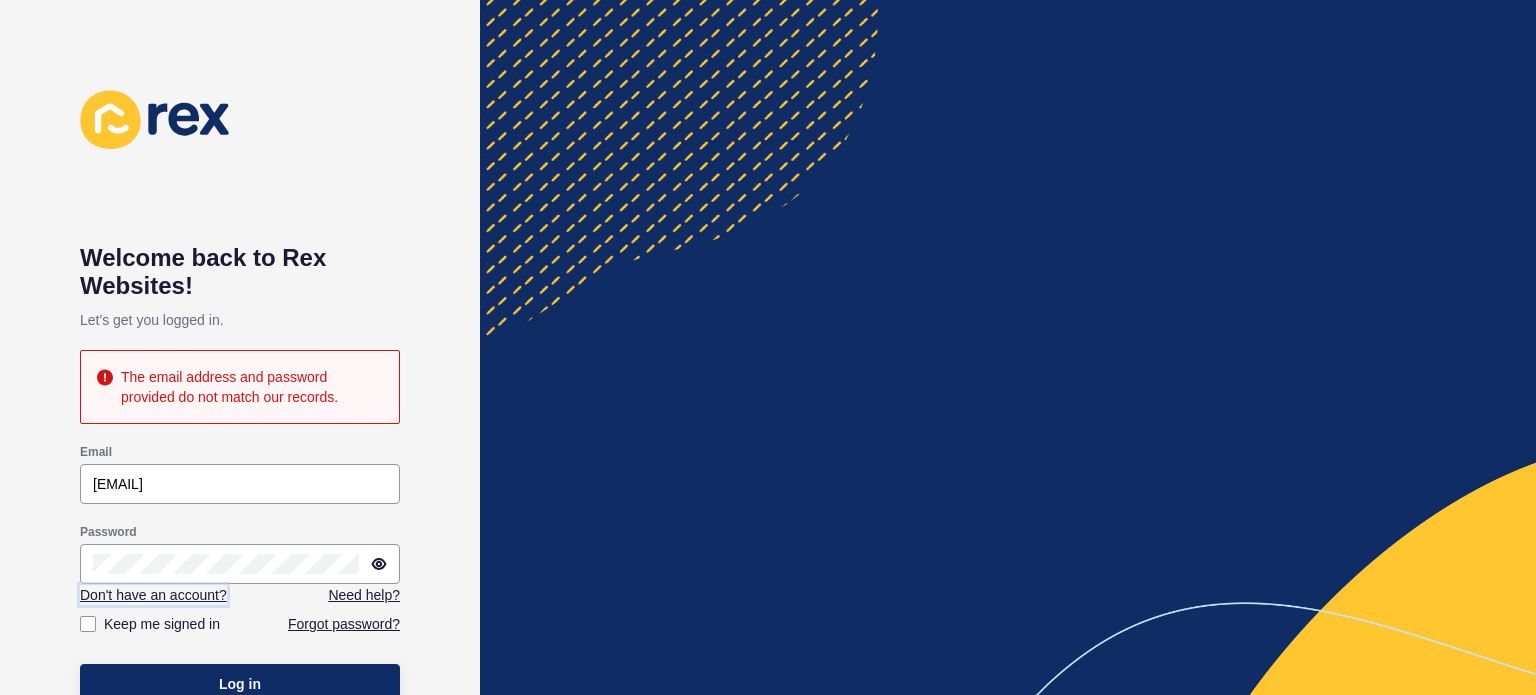 click on "Don't have an account?" at bounding box center [153, 595] 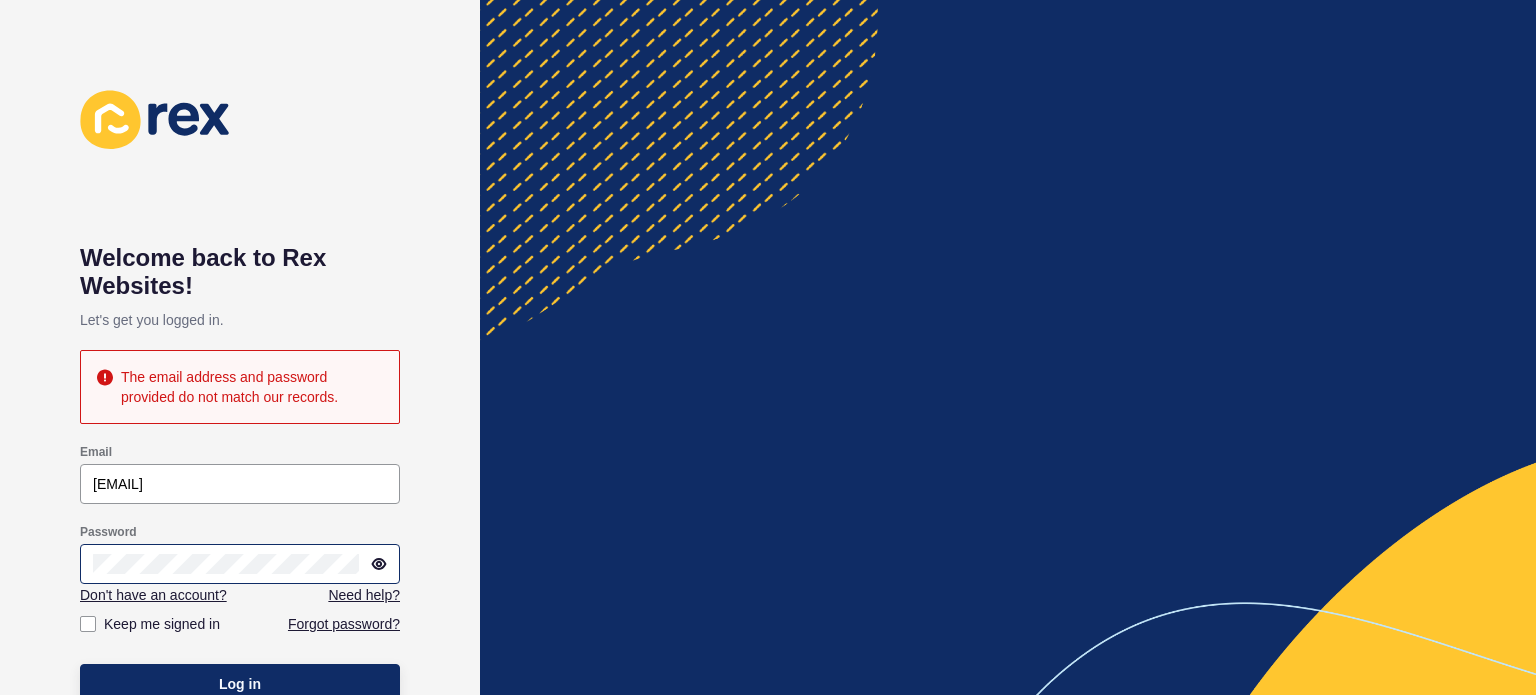 click at bounding box center [240, 484] 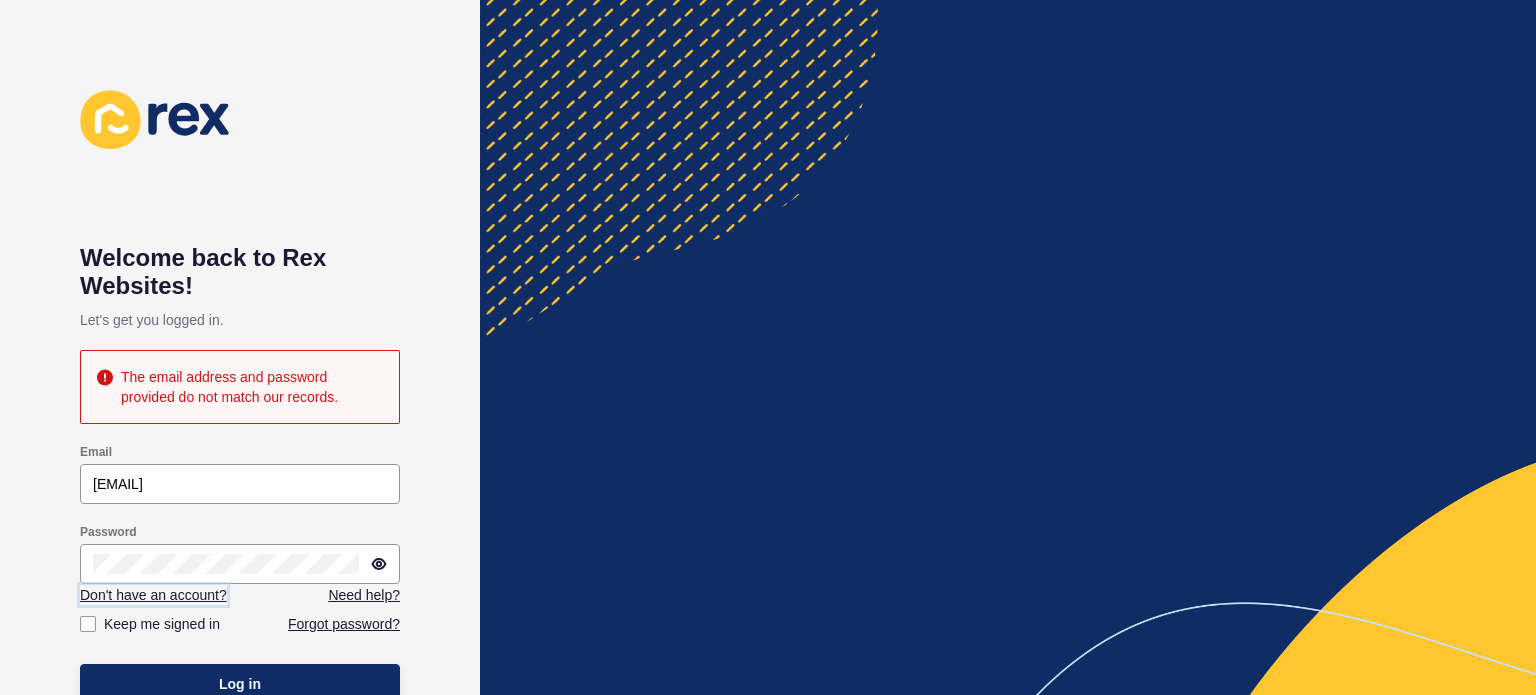 click on "Don't have an account?" at bounding box center (153, 595) 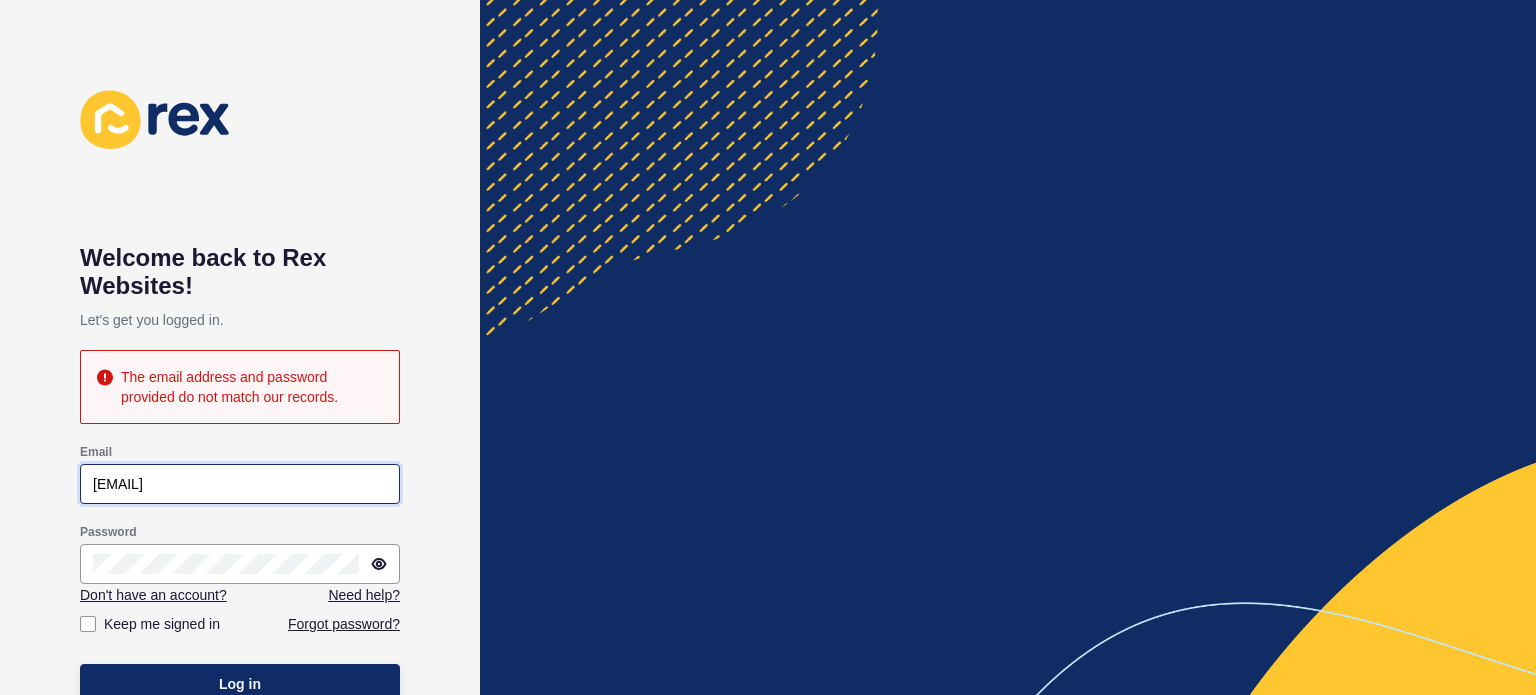 click on "[EMAIL]" at bounding box center [240, 484] 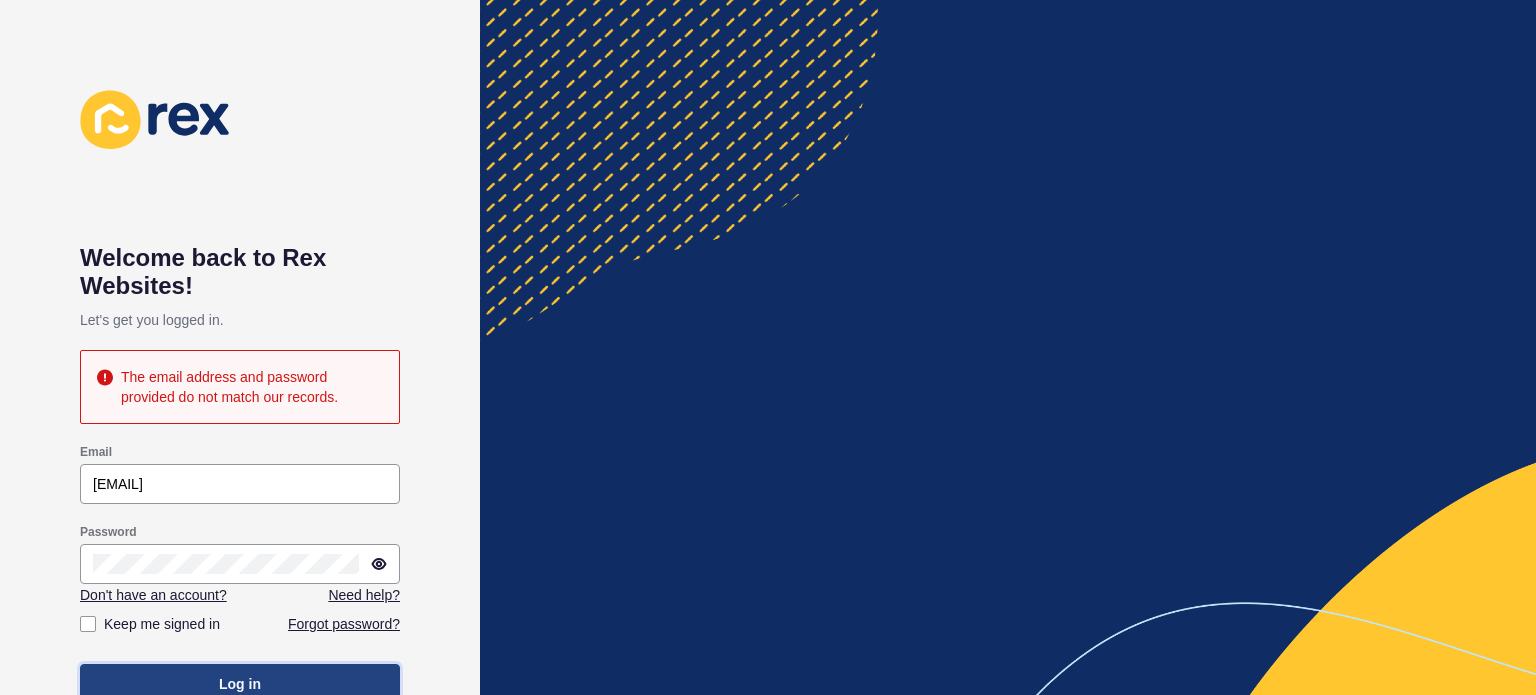 click on "Log in" at bounding box center (240, 684) 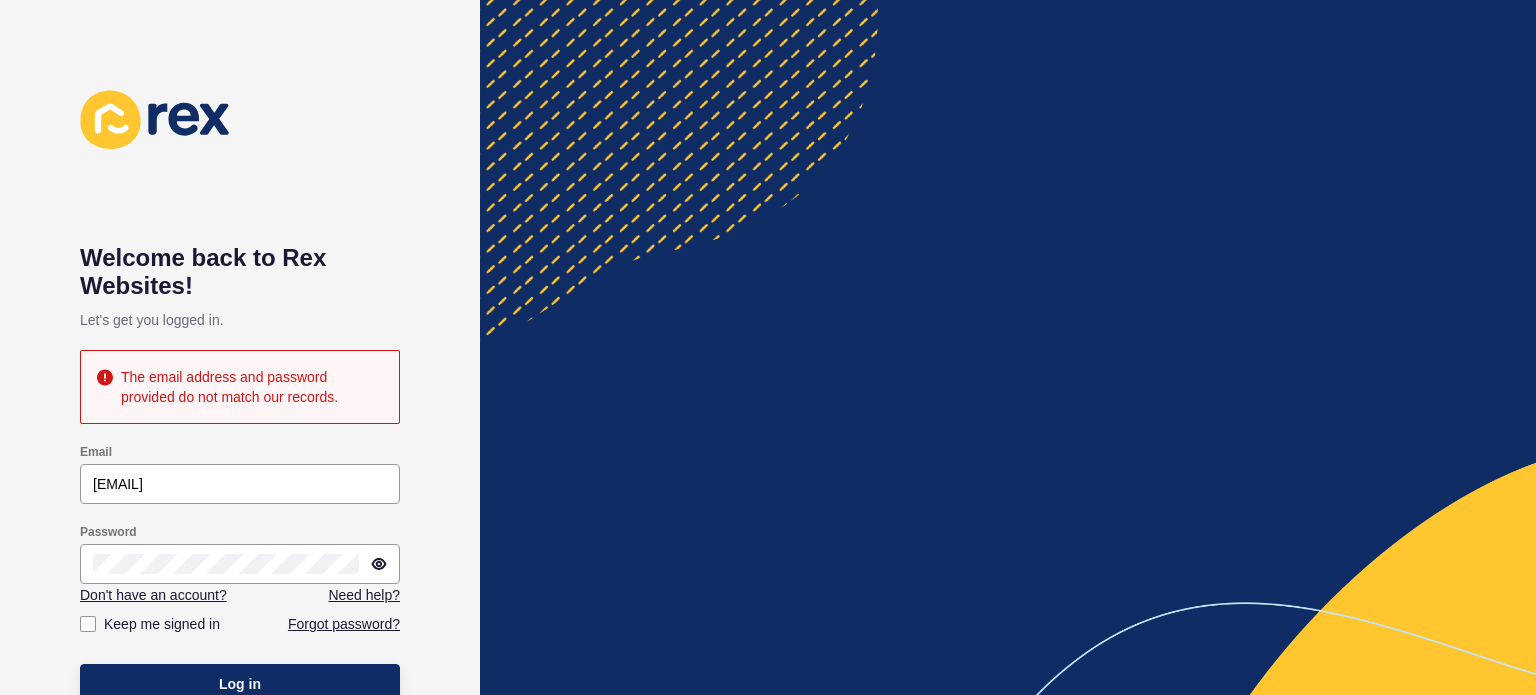 click on "Email [EMAIL]" at bounding box center (240, 474) 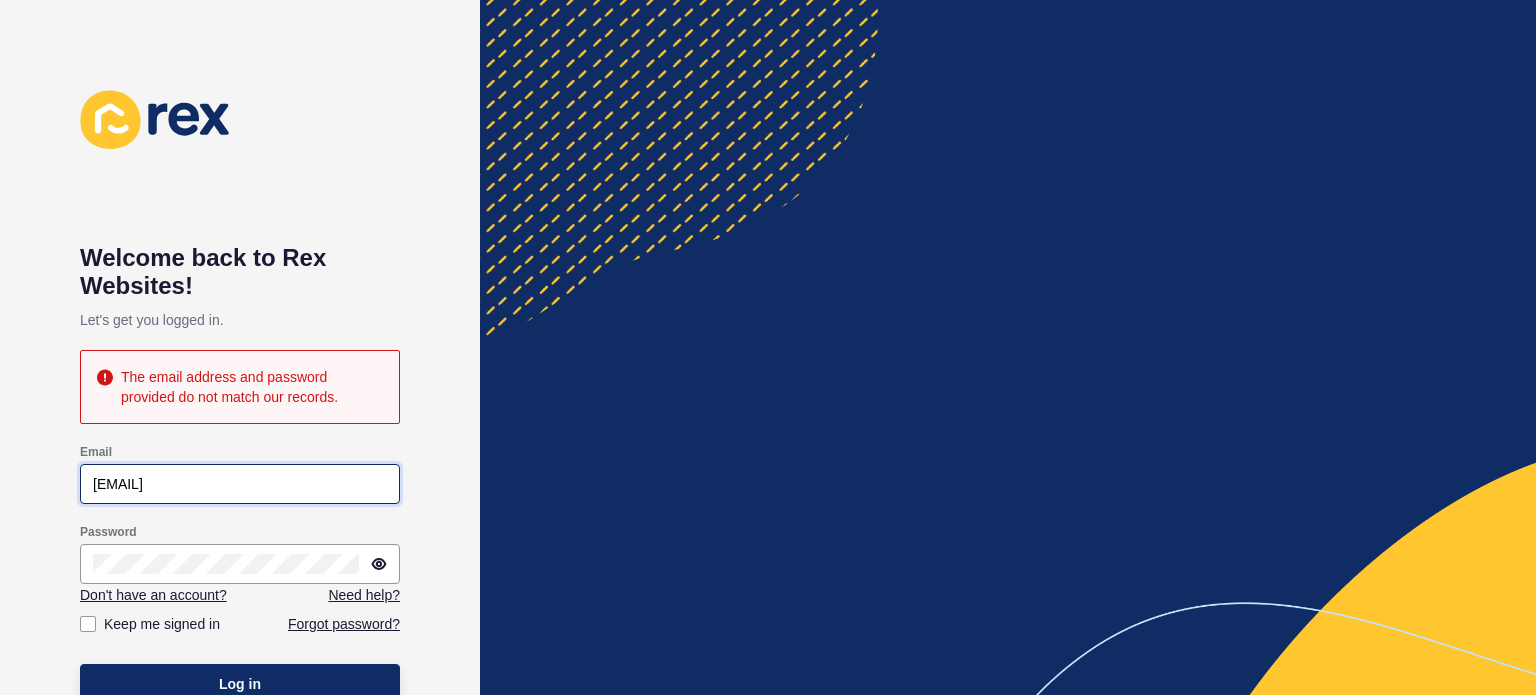 click on "[EMAIL]" at bounding box center (240, 484) 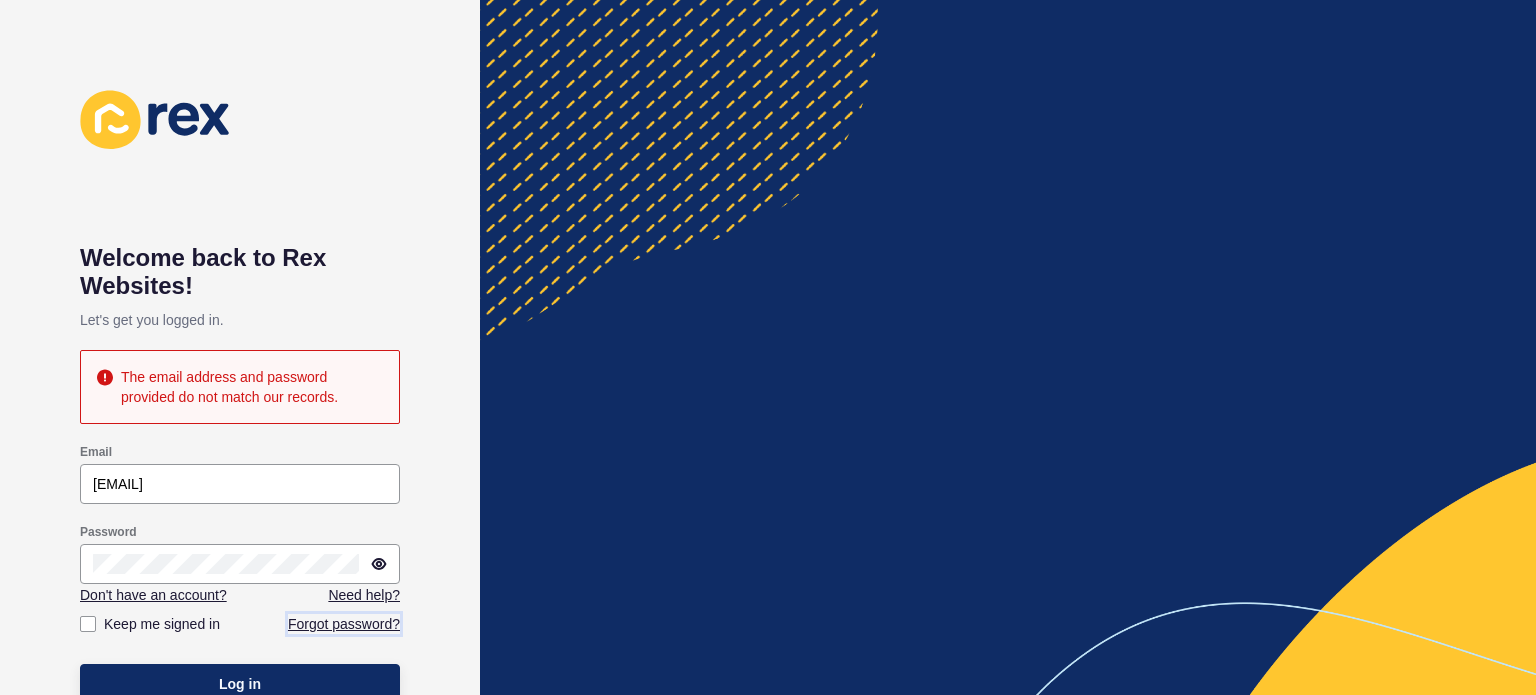 click on "Forgot password?" at bounding box center (344, 624) 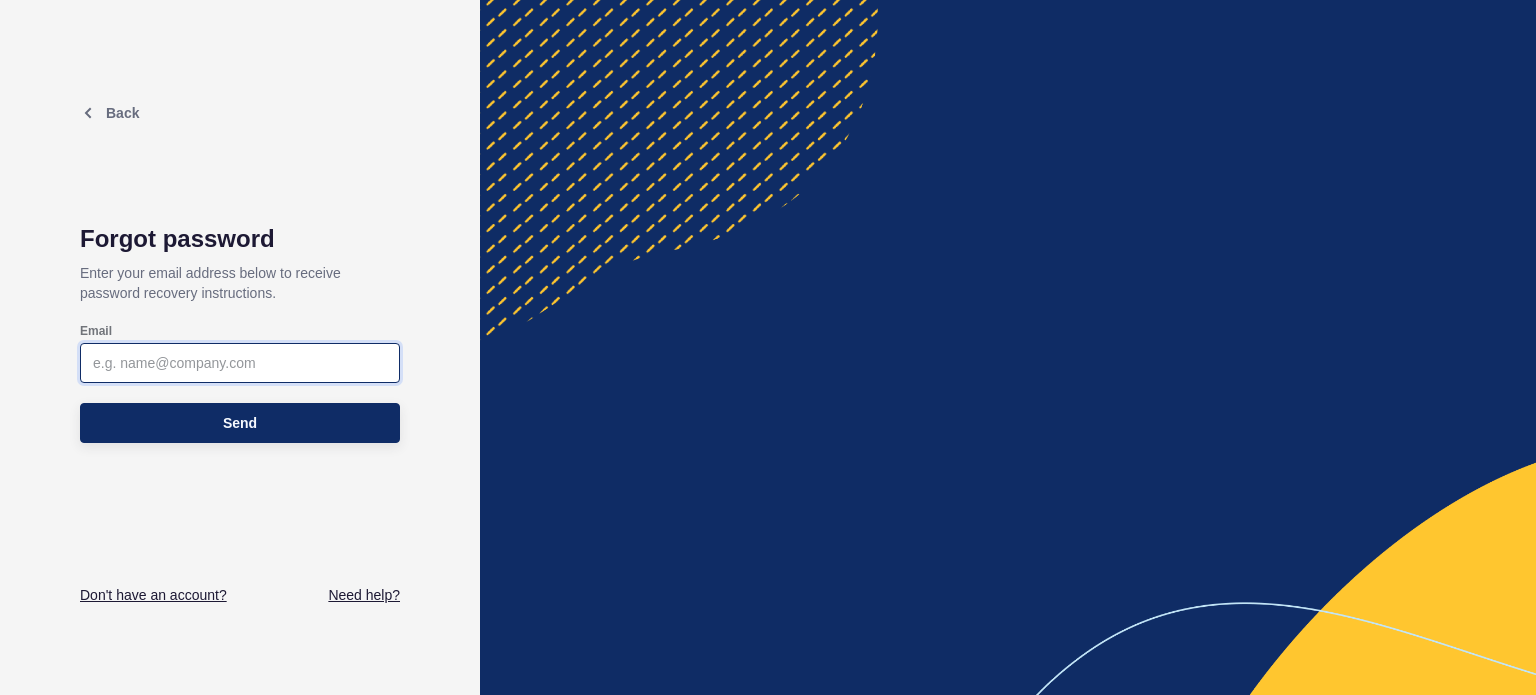 click on "Email" at bounding box center (240, 363) 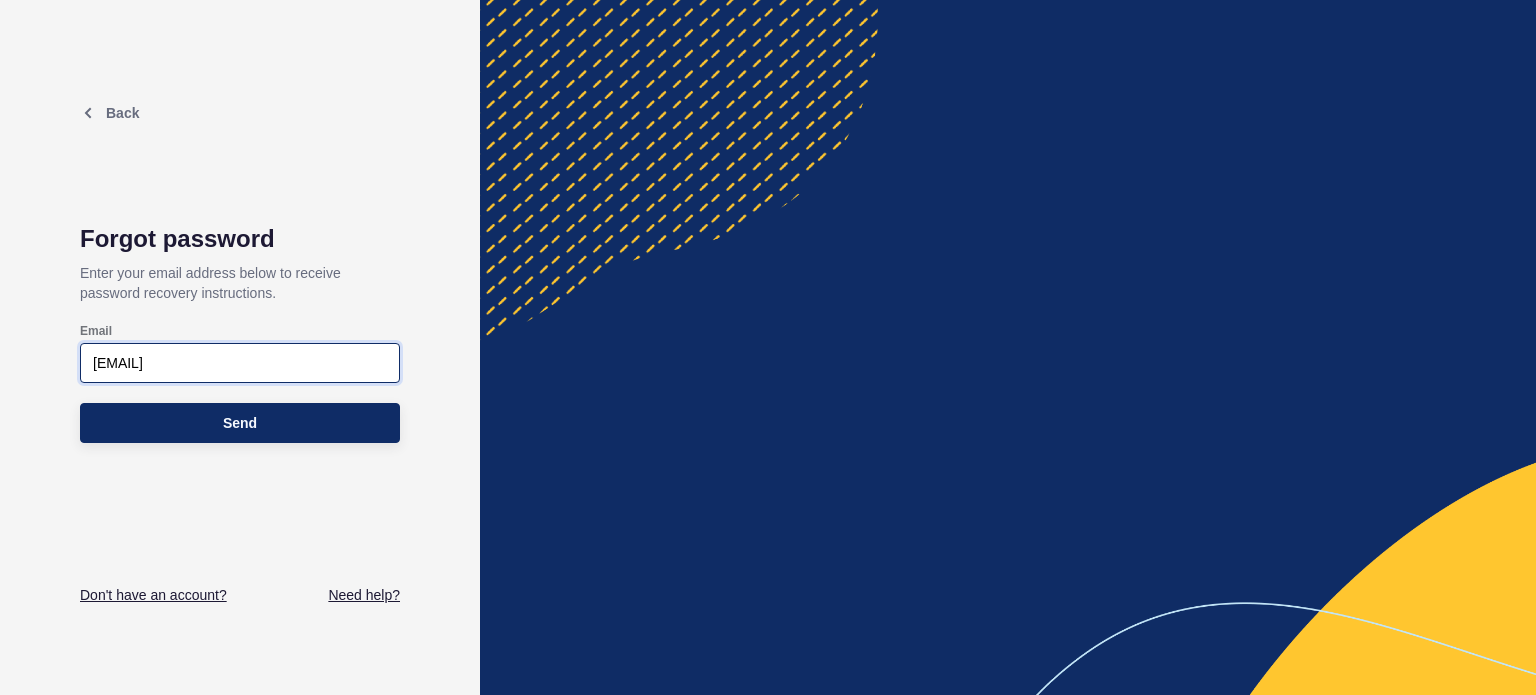 click on "[EMAIL]" at bounding box center [240, 363] 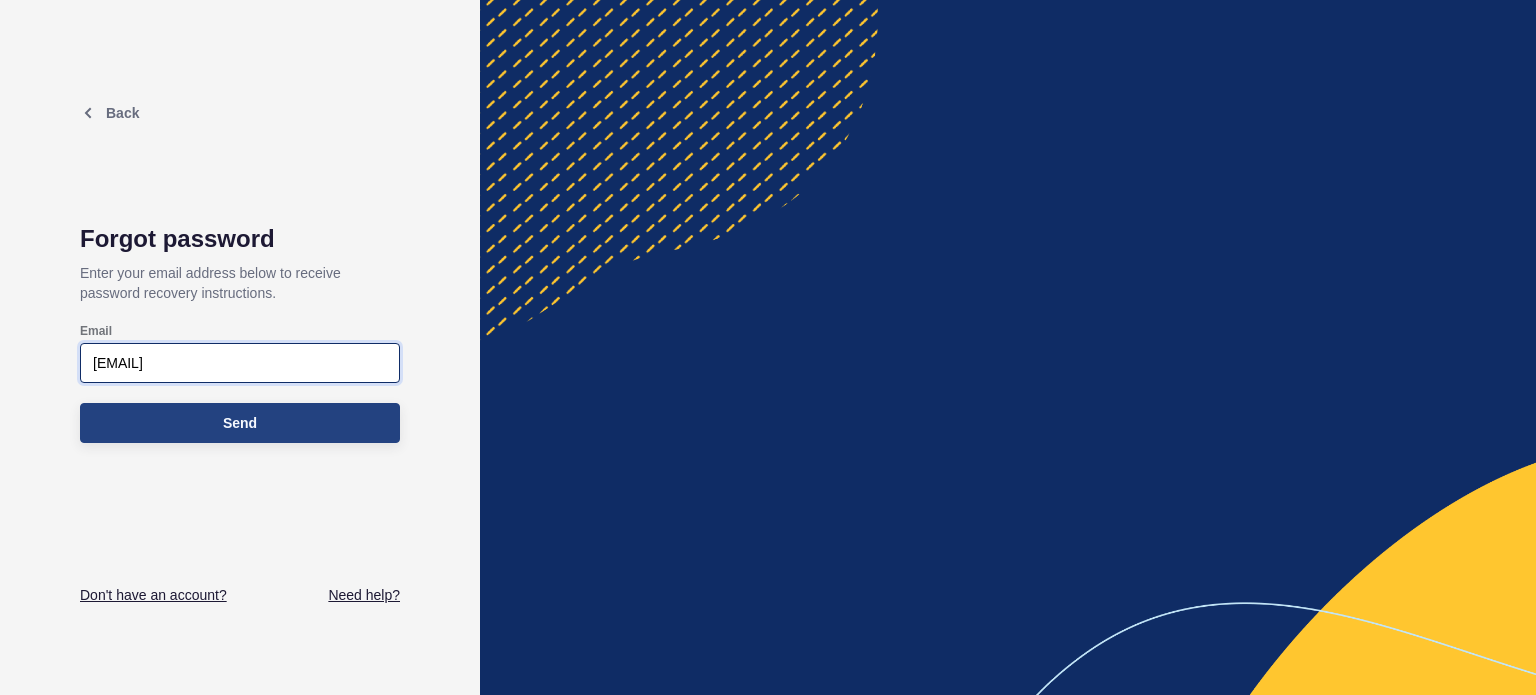 type on "[EMAIL]" 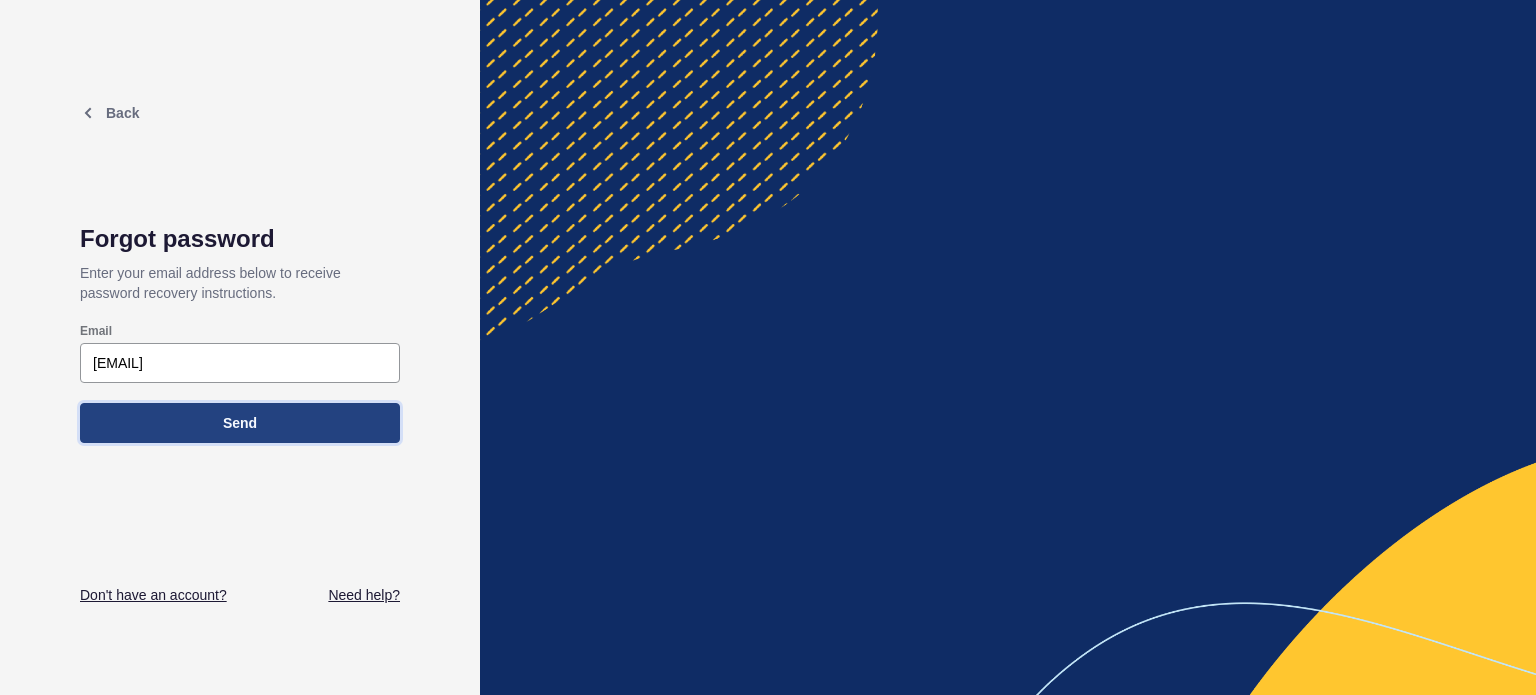click on "Send" at bounding box center (240, 423) 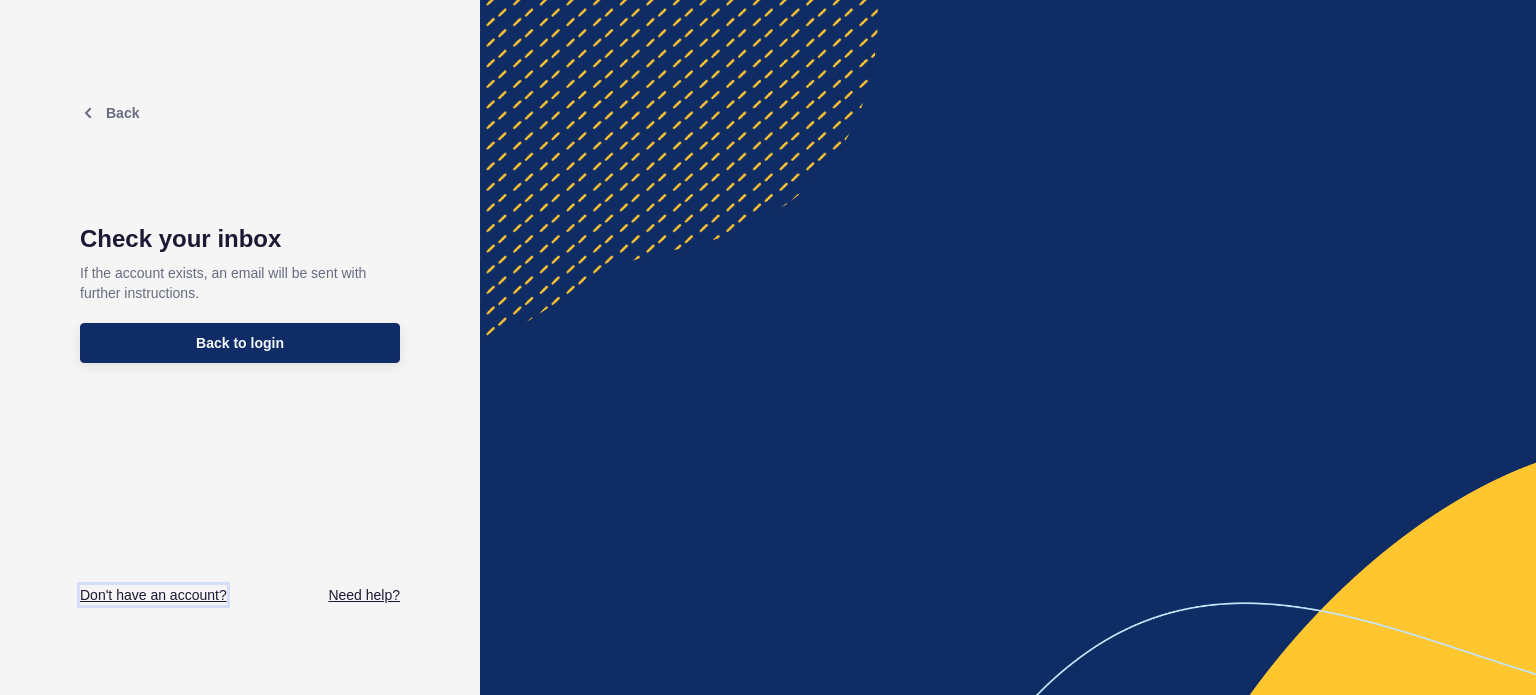 click on "Don't have an account?" at bounding box center [153, 595] 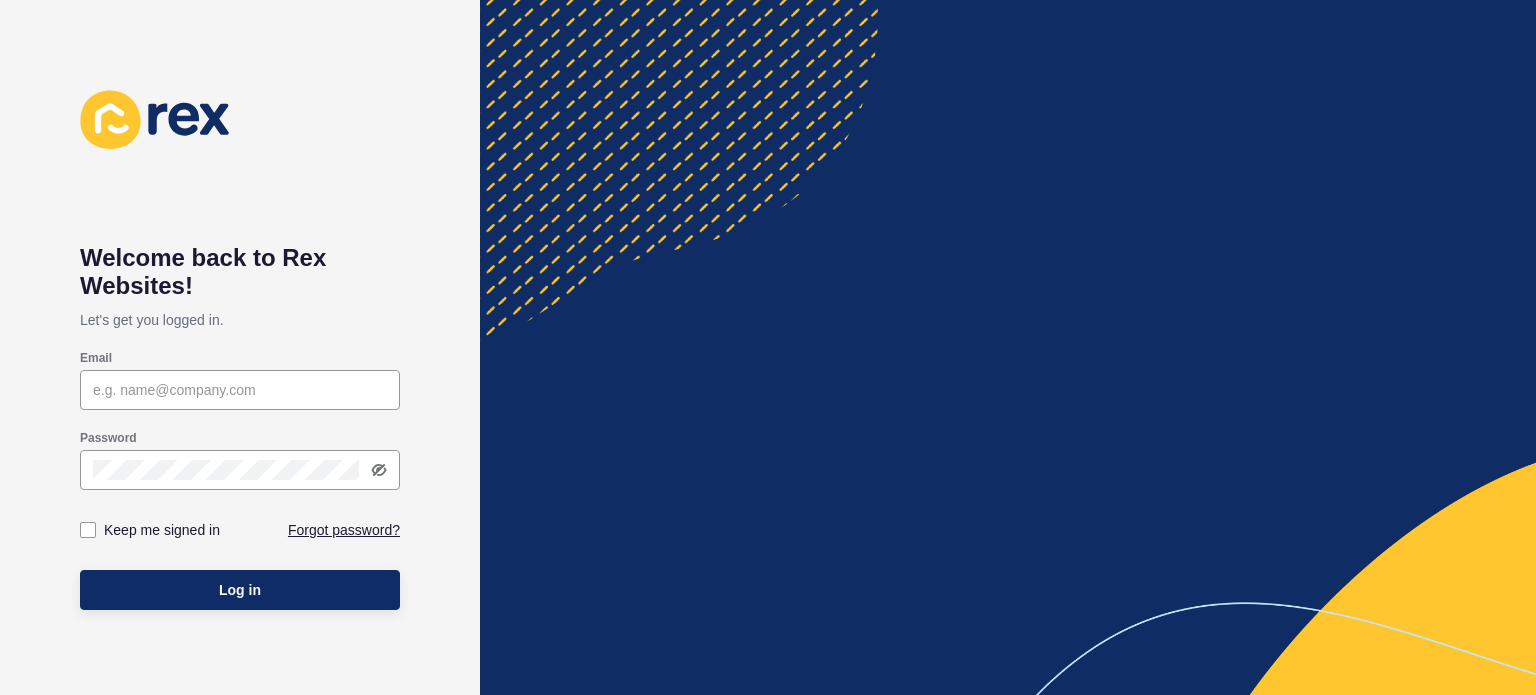 scroll, scrollTop: 0, scrollLeft: 0, axis: both 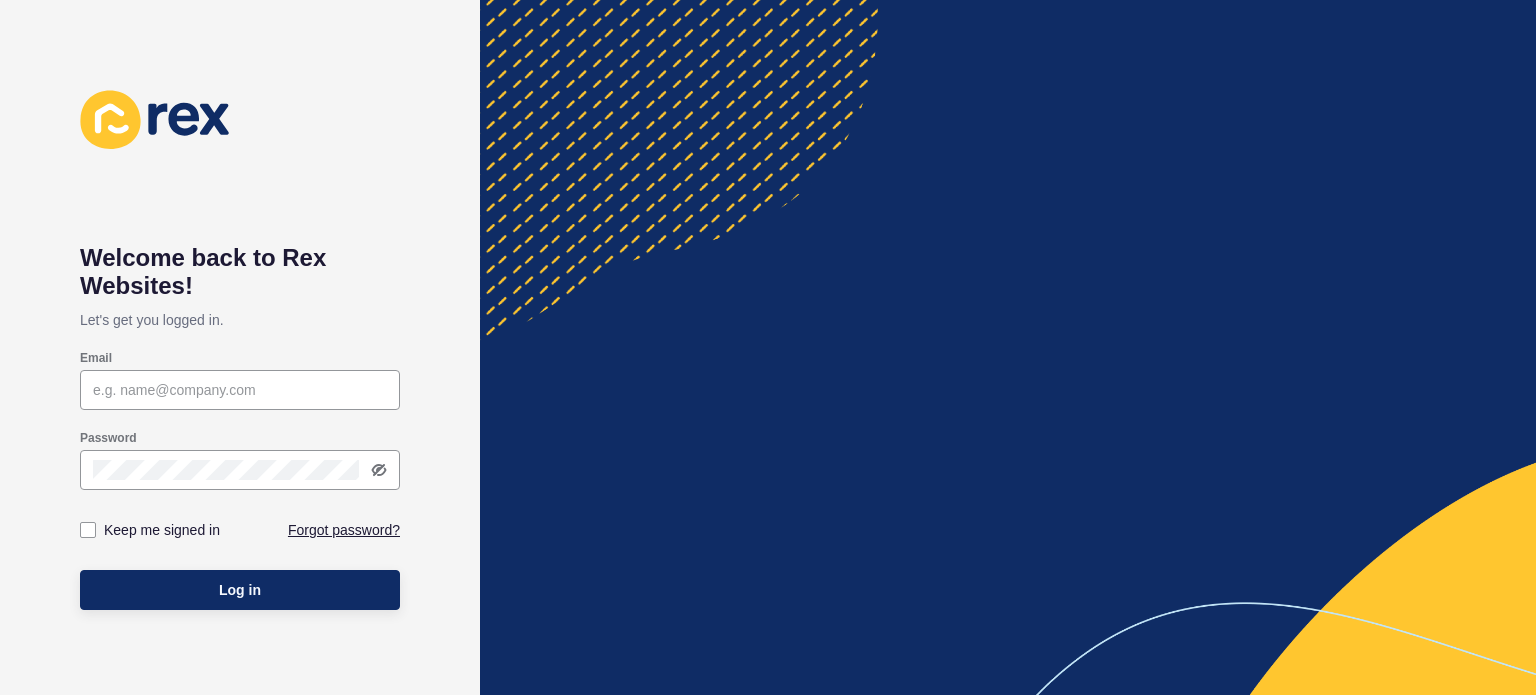 click on "Email" at bounding box center (240, 358) 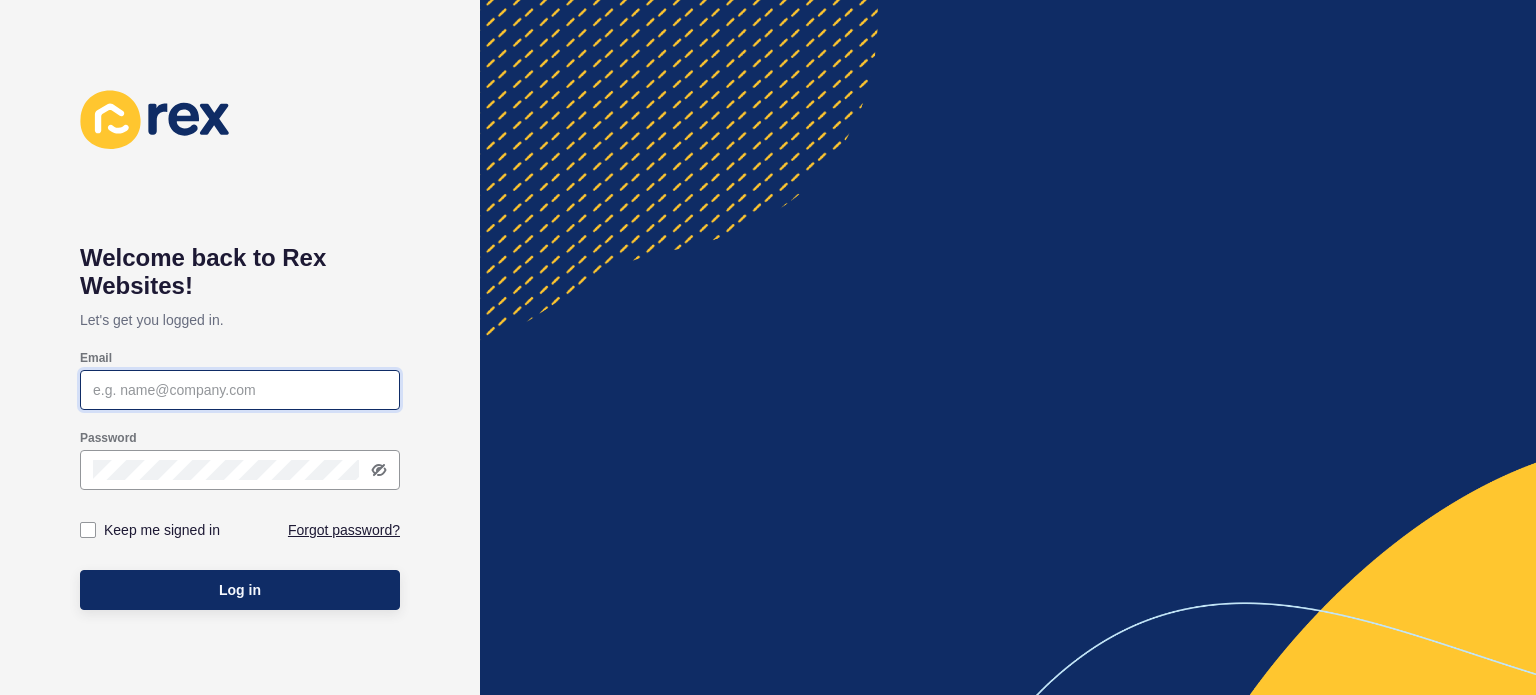 click on "Email" at bounding box center [240, 390] 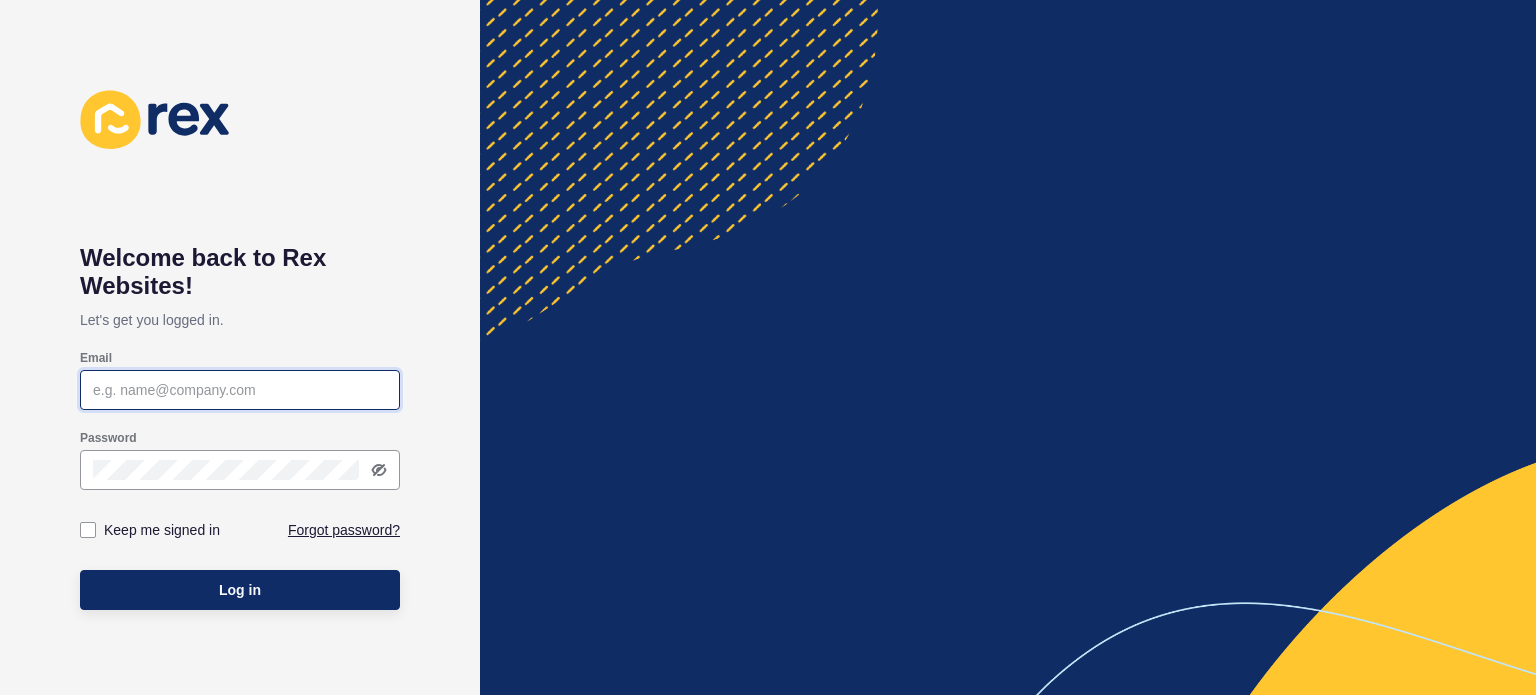 click on "Email" at bounding box center [240, 390] 